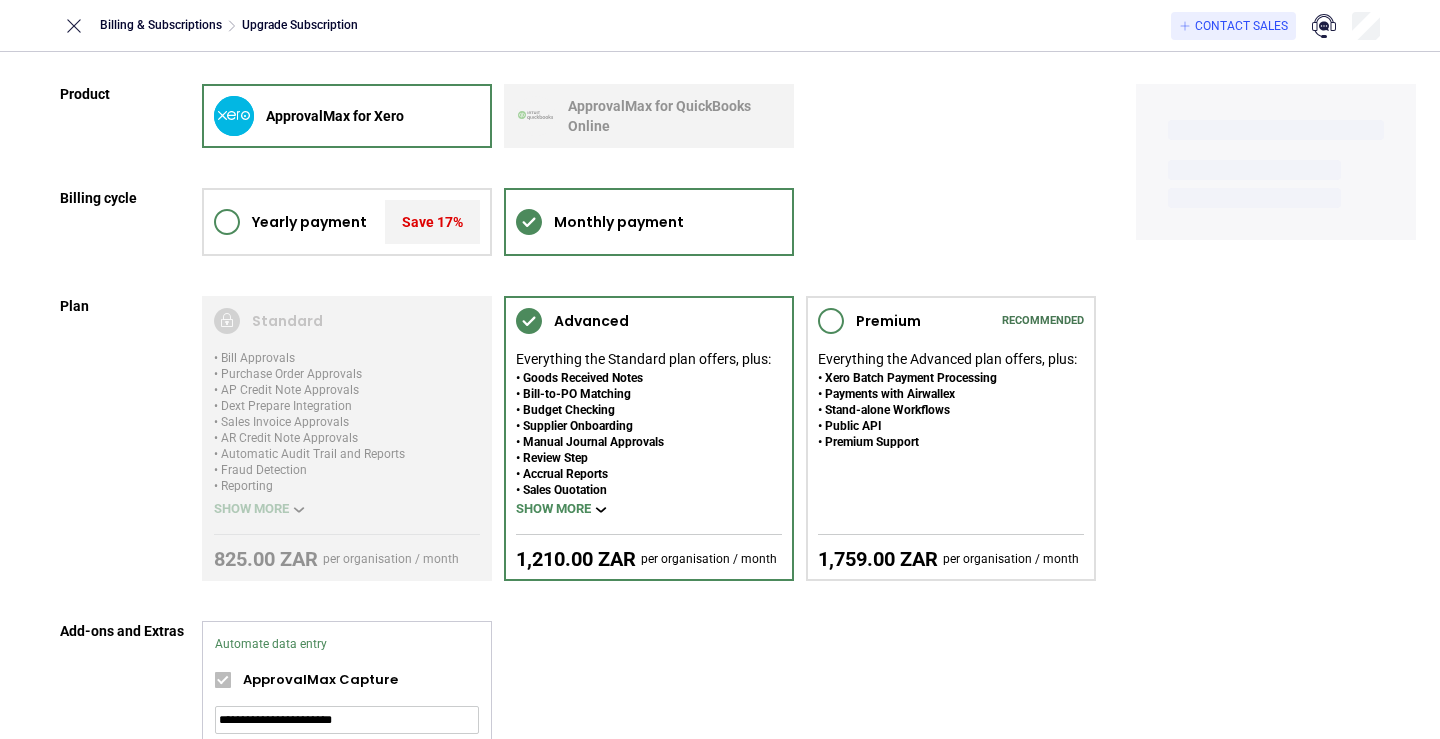 scroll, scrollTop: 0, scrollLeft: 0, axis: both 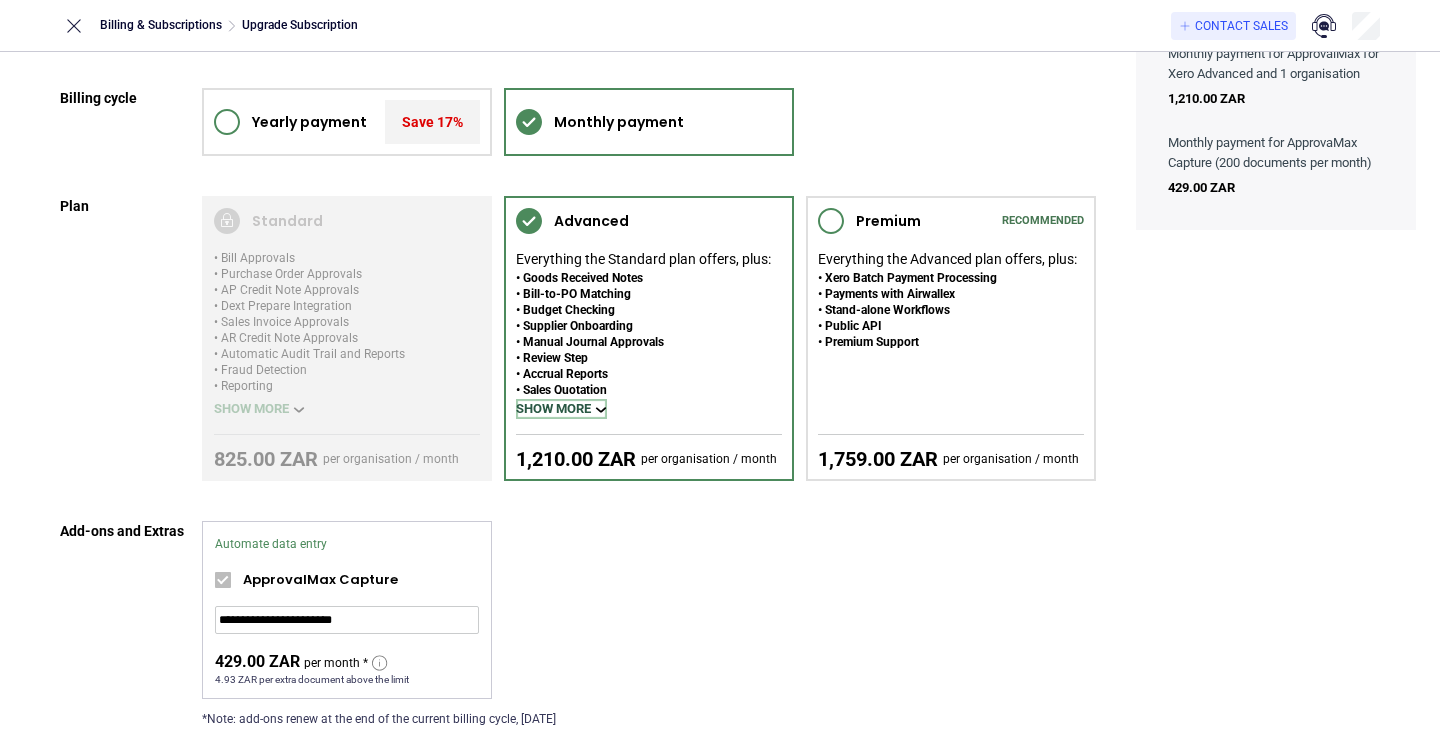 click on "Show more" at bounding box center (561, 409) 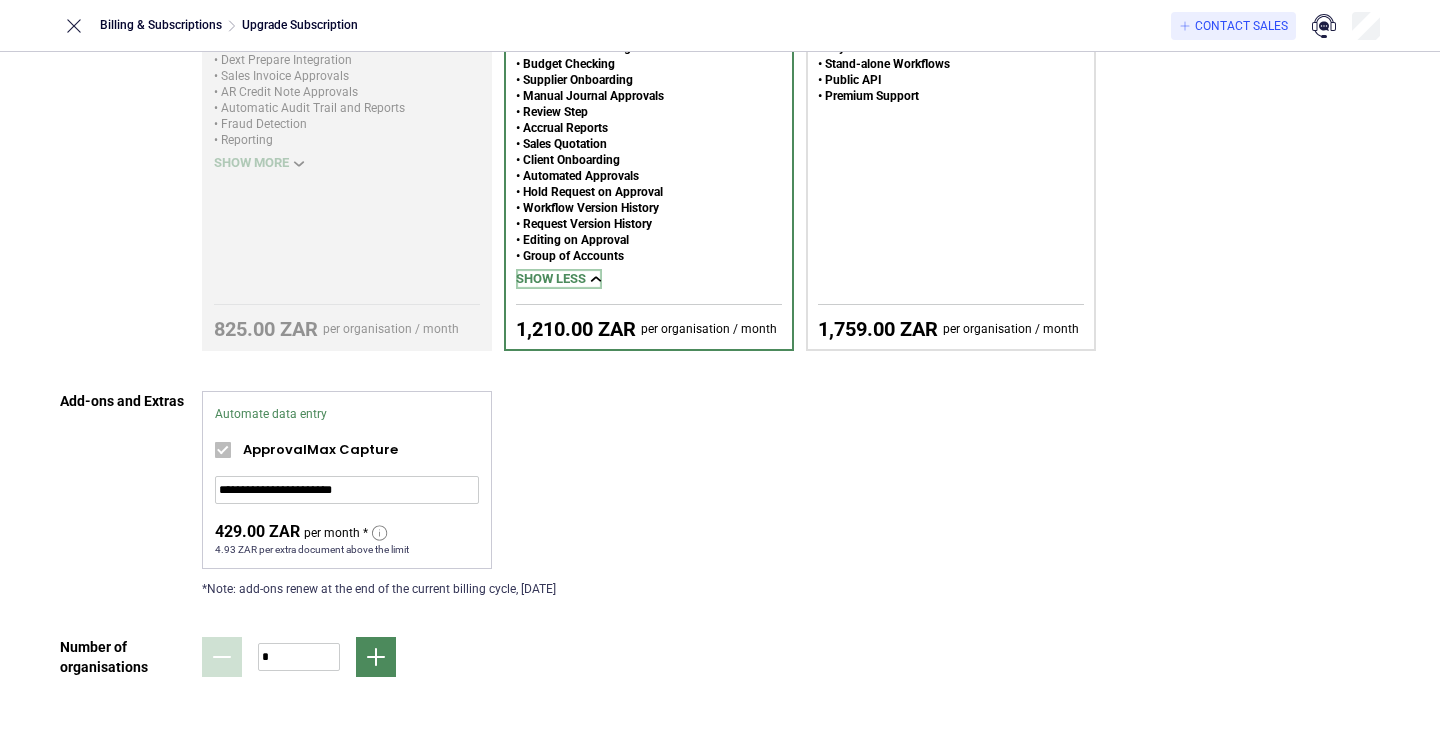 scroll, scrollTop: 372, scrollLeft: 0, axis: vertical 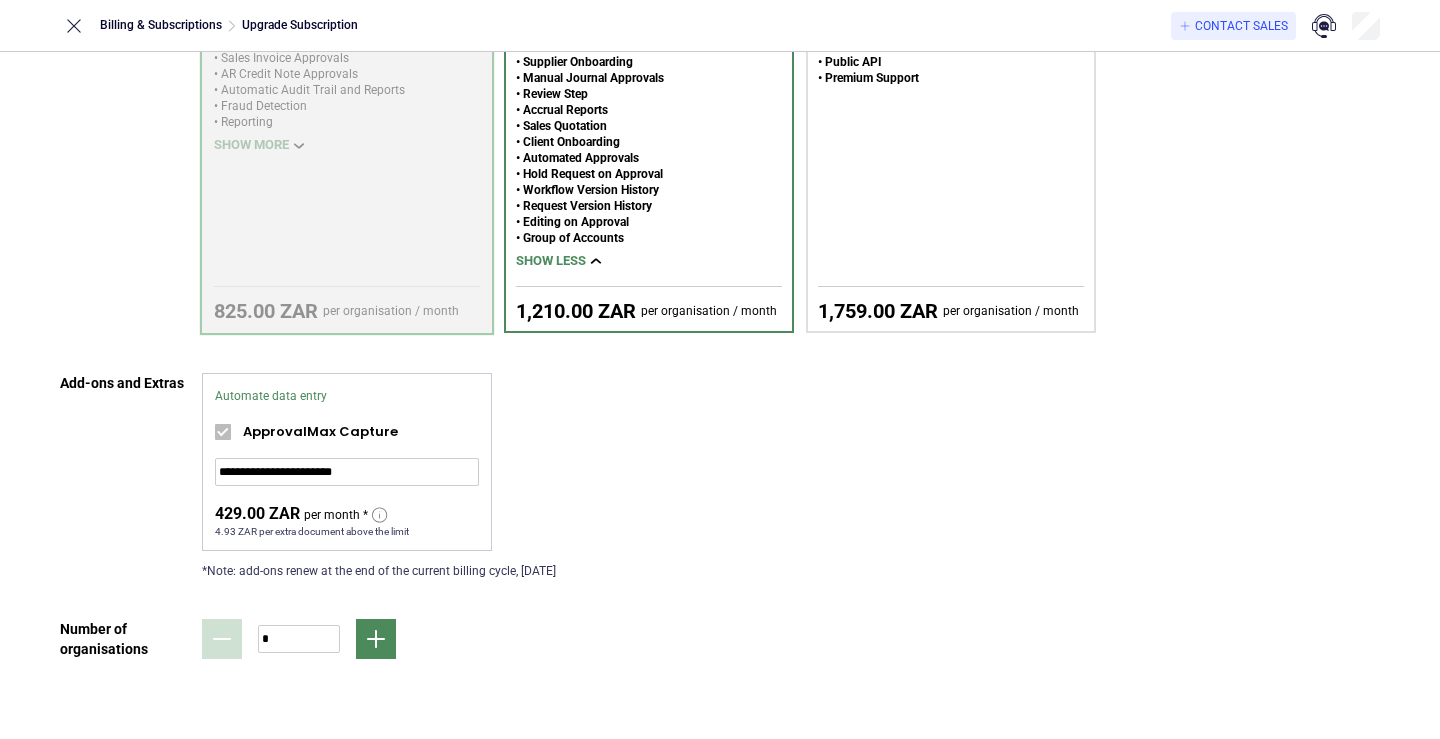 click at bounding box center (347, 132) 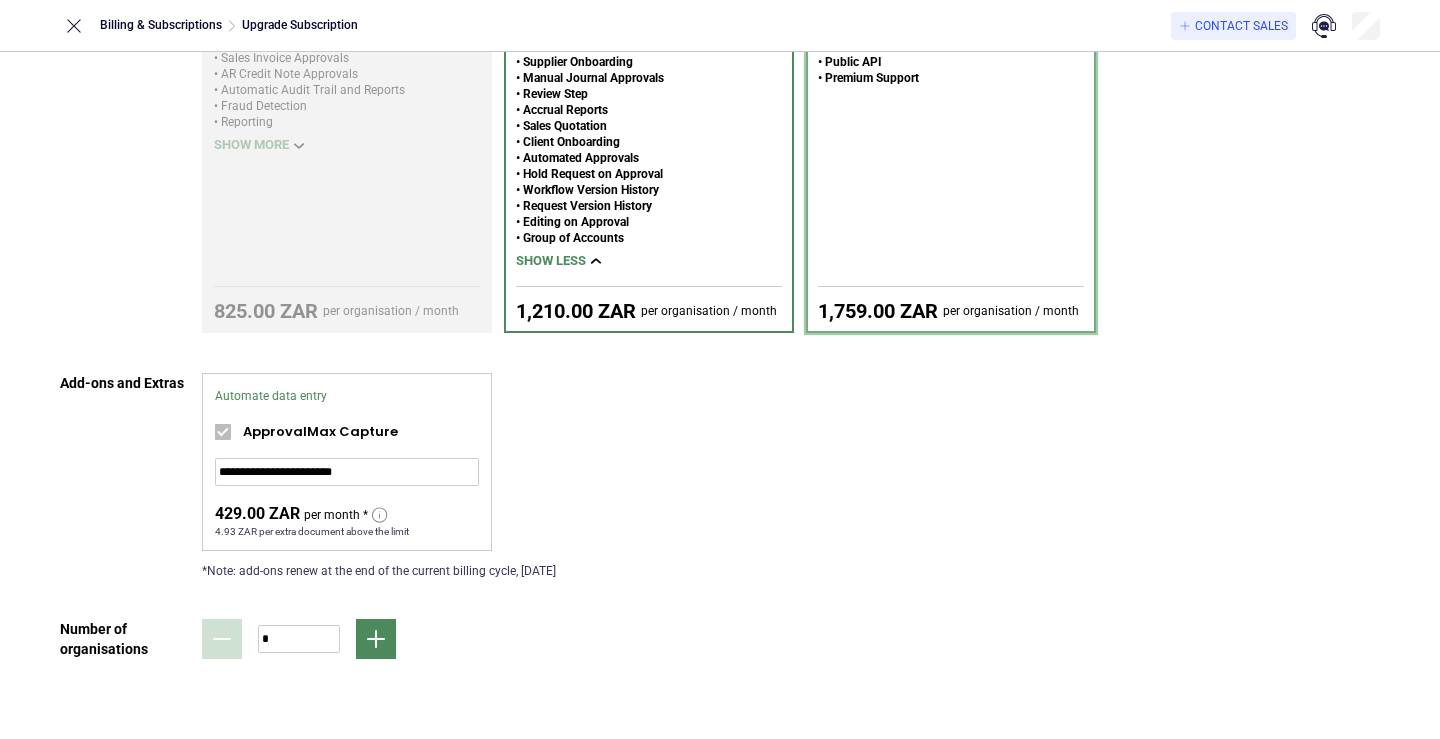 click on "Everything the Advanced plan offers, plus: Xero Batch Payment Processing Payments with Airwallex Stand-alone Workflows Public API Premium Support" at bounding box center [947, 128] 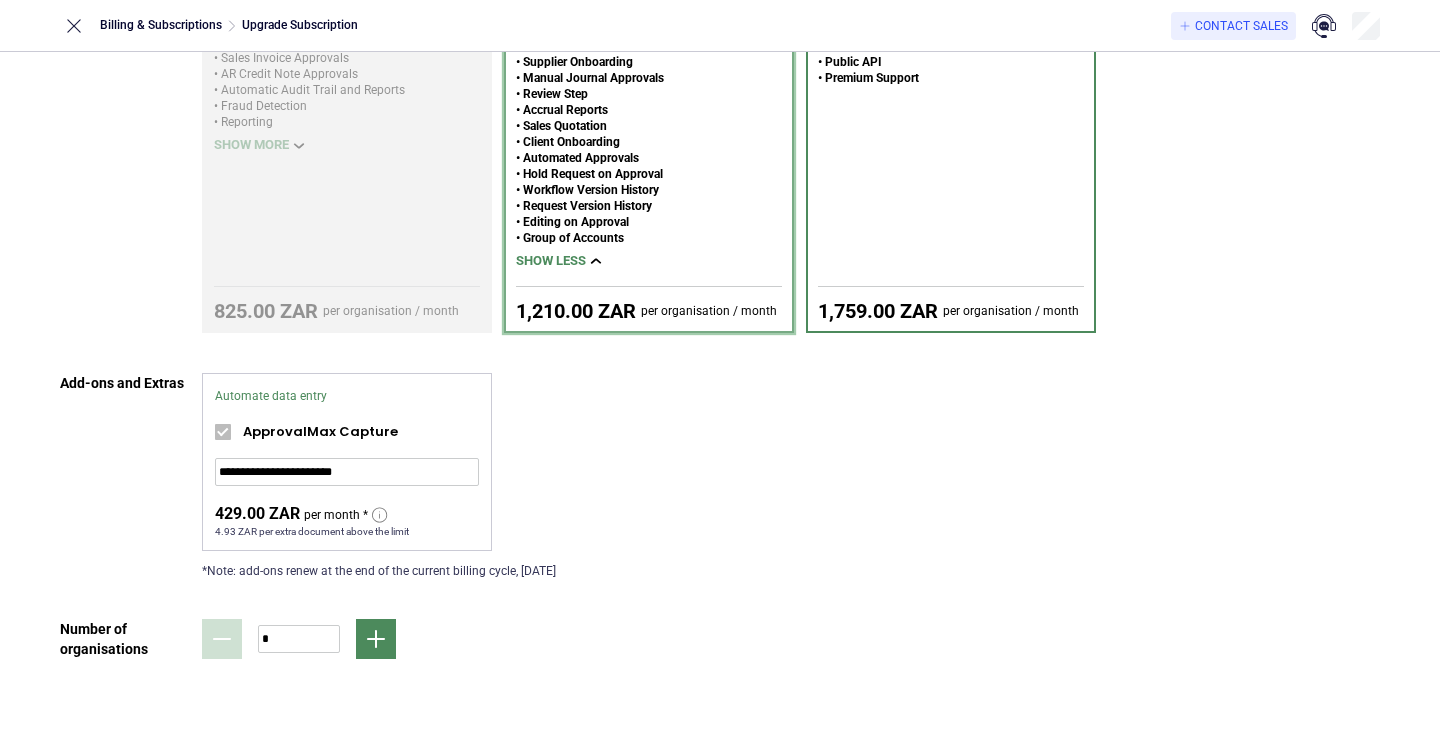 click on "Workflow Version History" at bounding box center [643, 190] 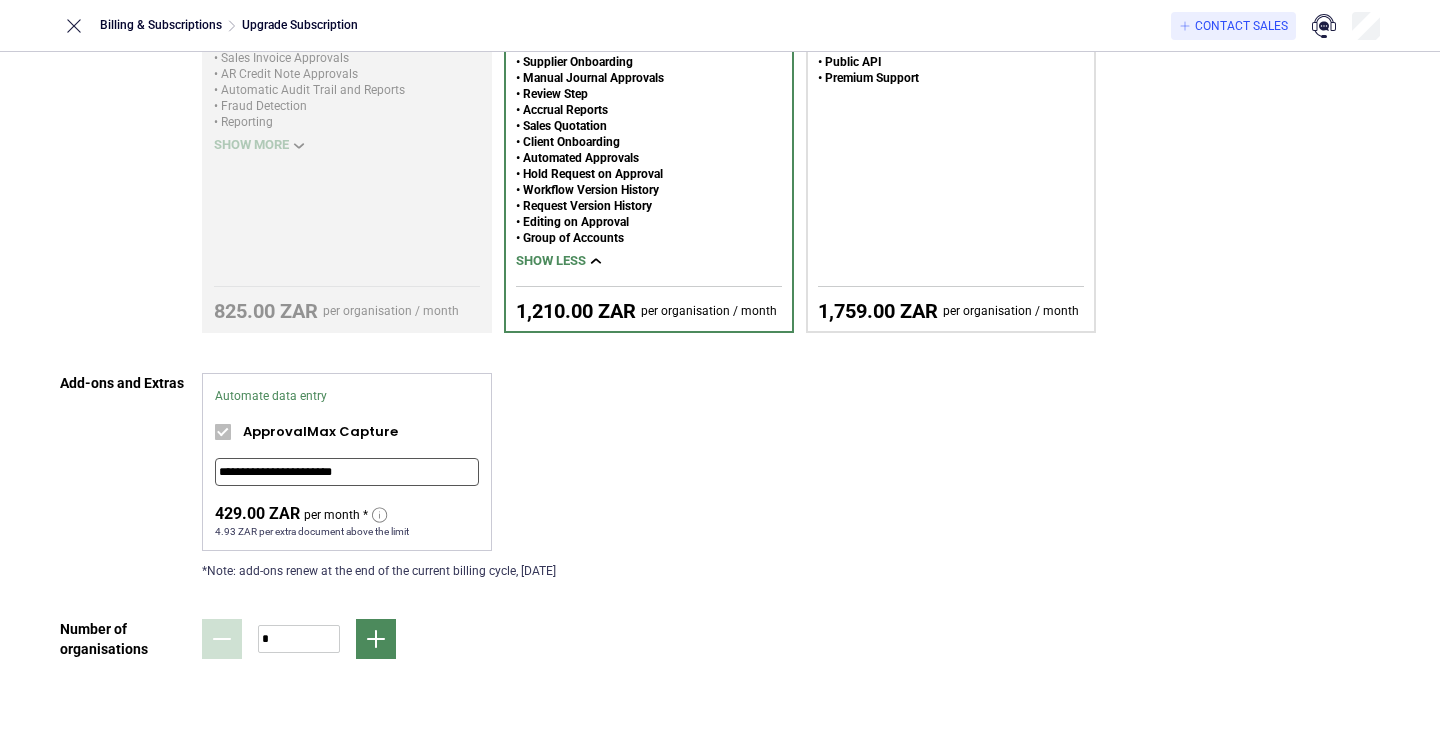 click on "**********" at bounding box center (347, 472) 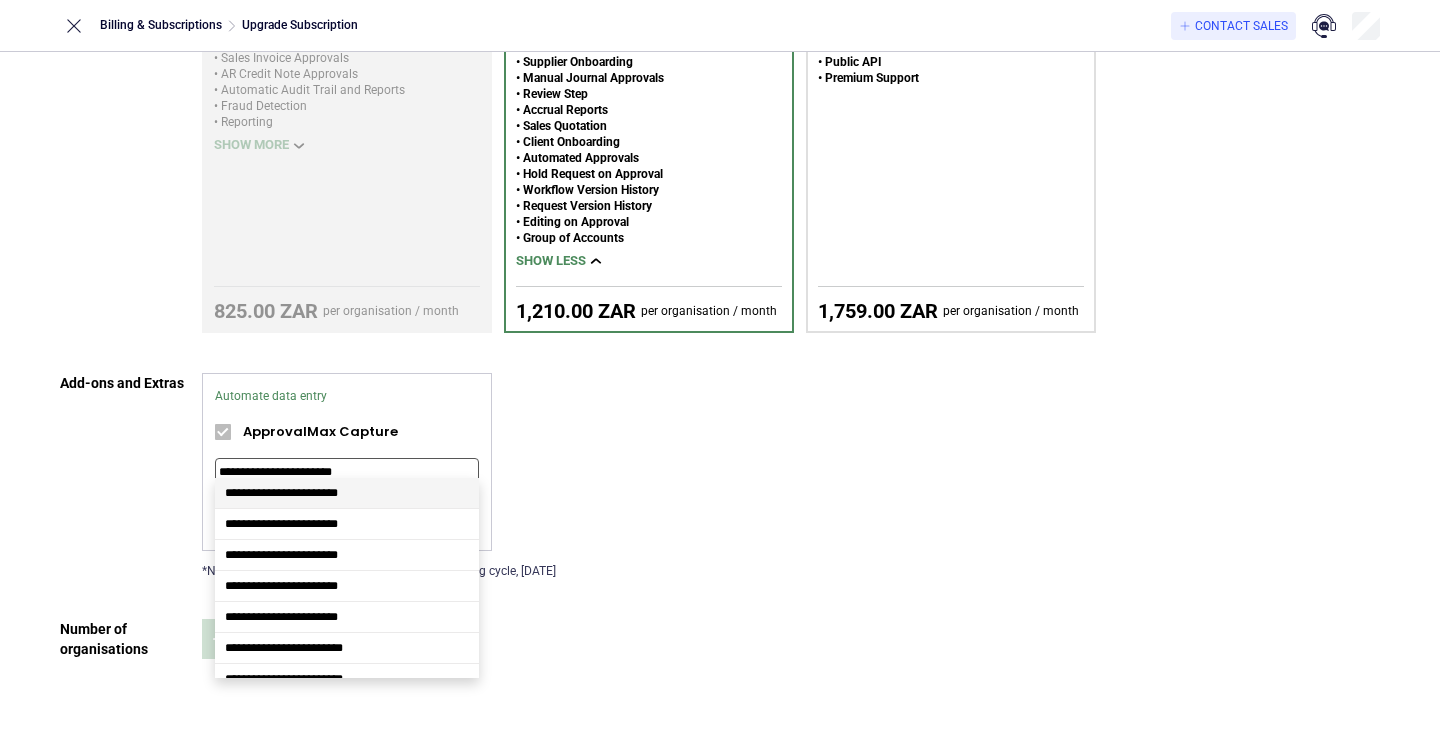 click on "**********" at bounding box center [649, 476] 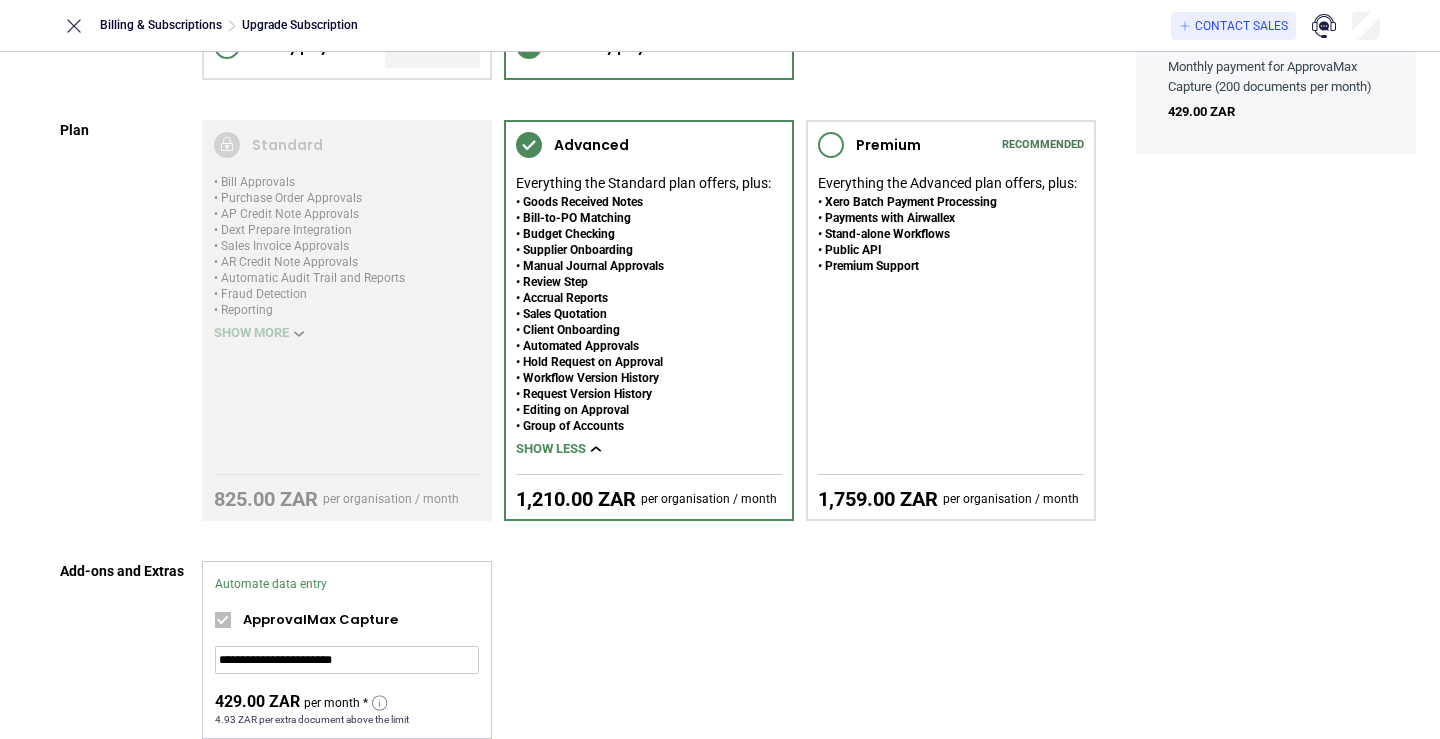 scroll, scrollTop: 172, scrollLeft: 0, axis: vertical 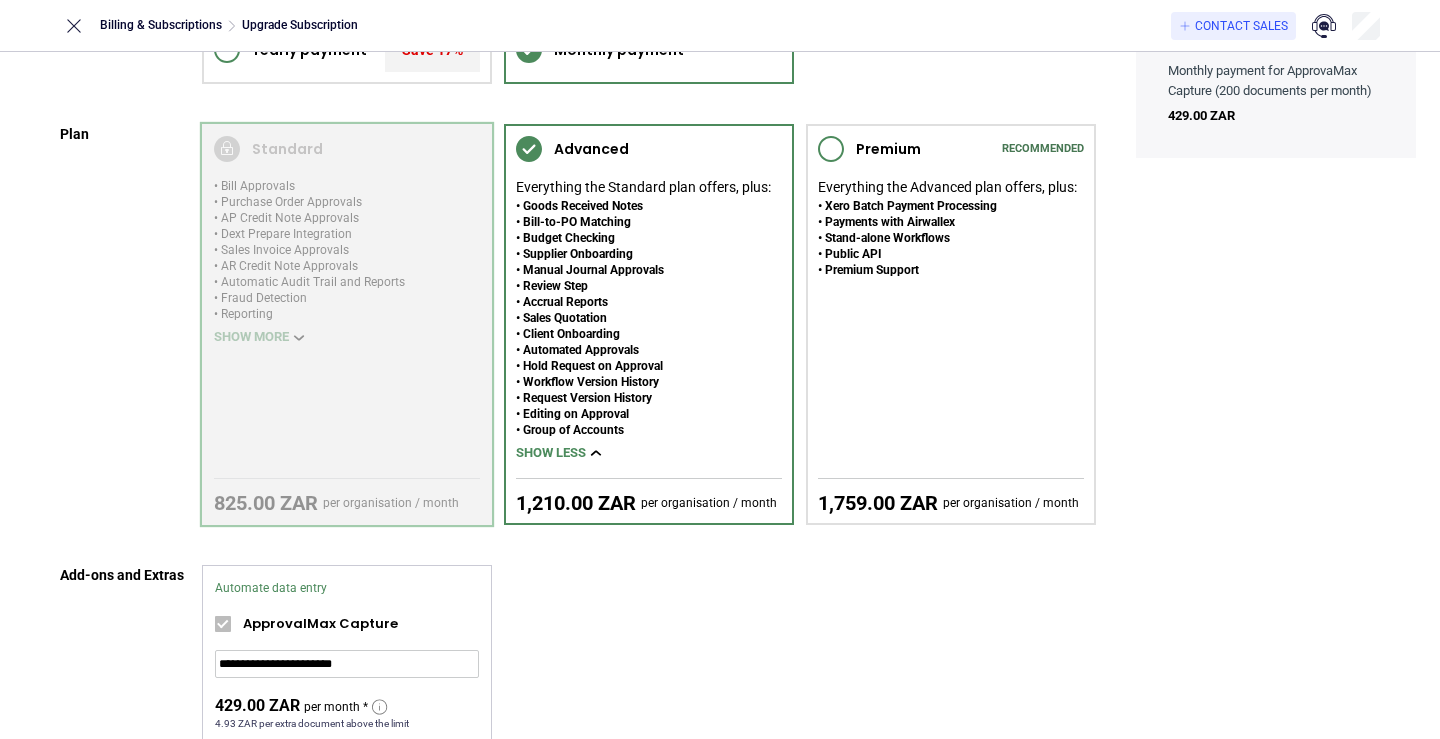 click at bounding box center (347, 324) 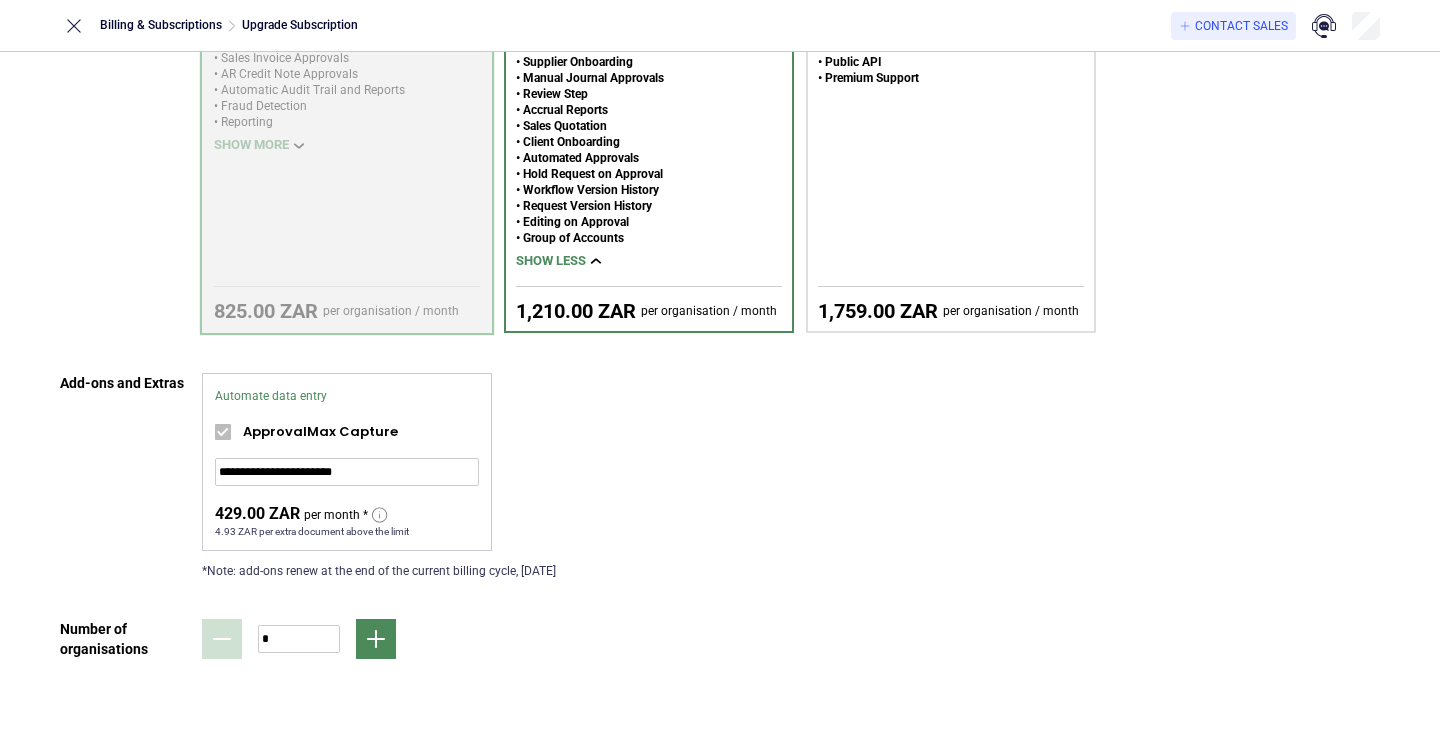 scroll, scrollTop: 372, scrollLeft: 0, axis: vertical 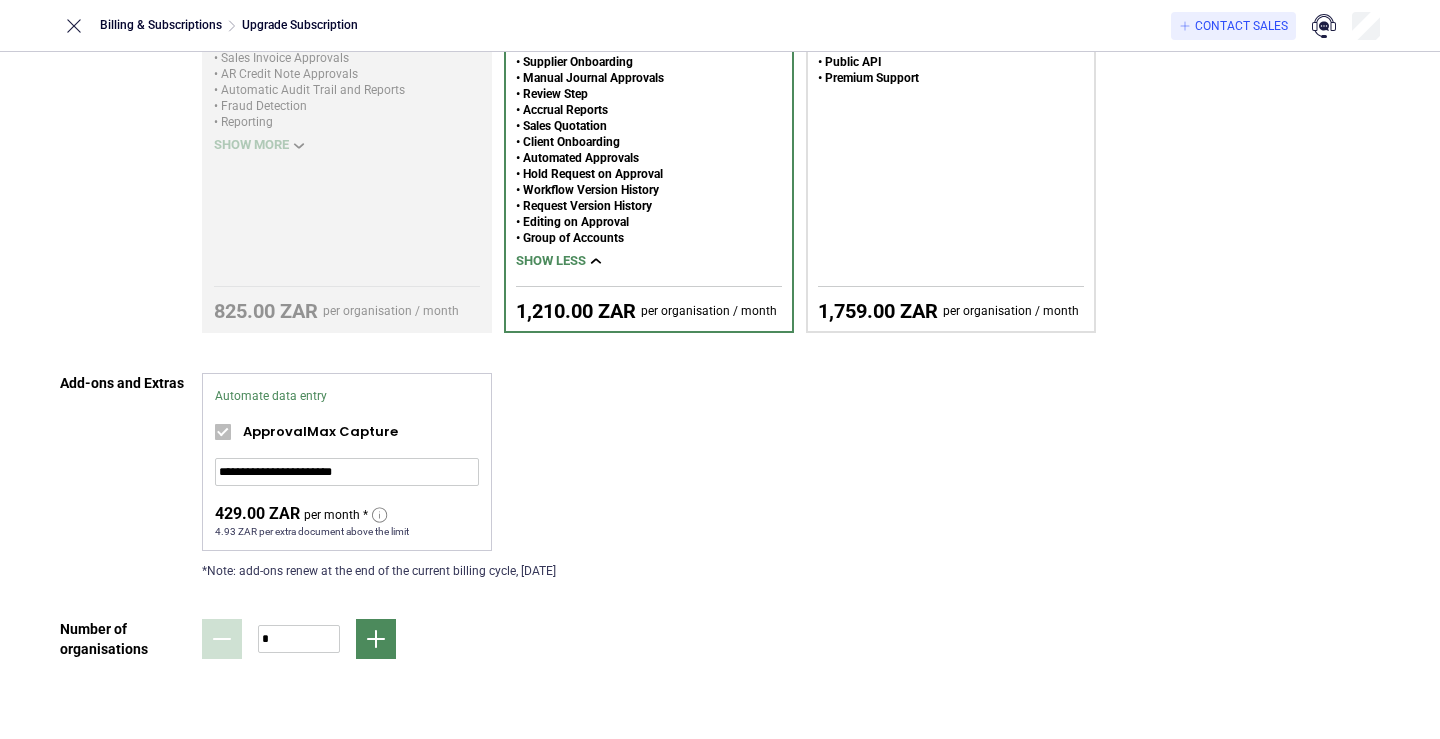 click on "per month *" at bounding box center (346, 515) 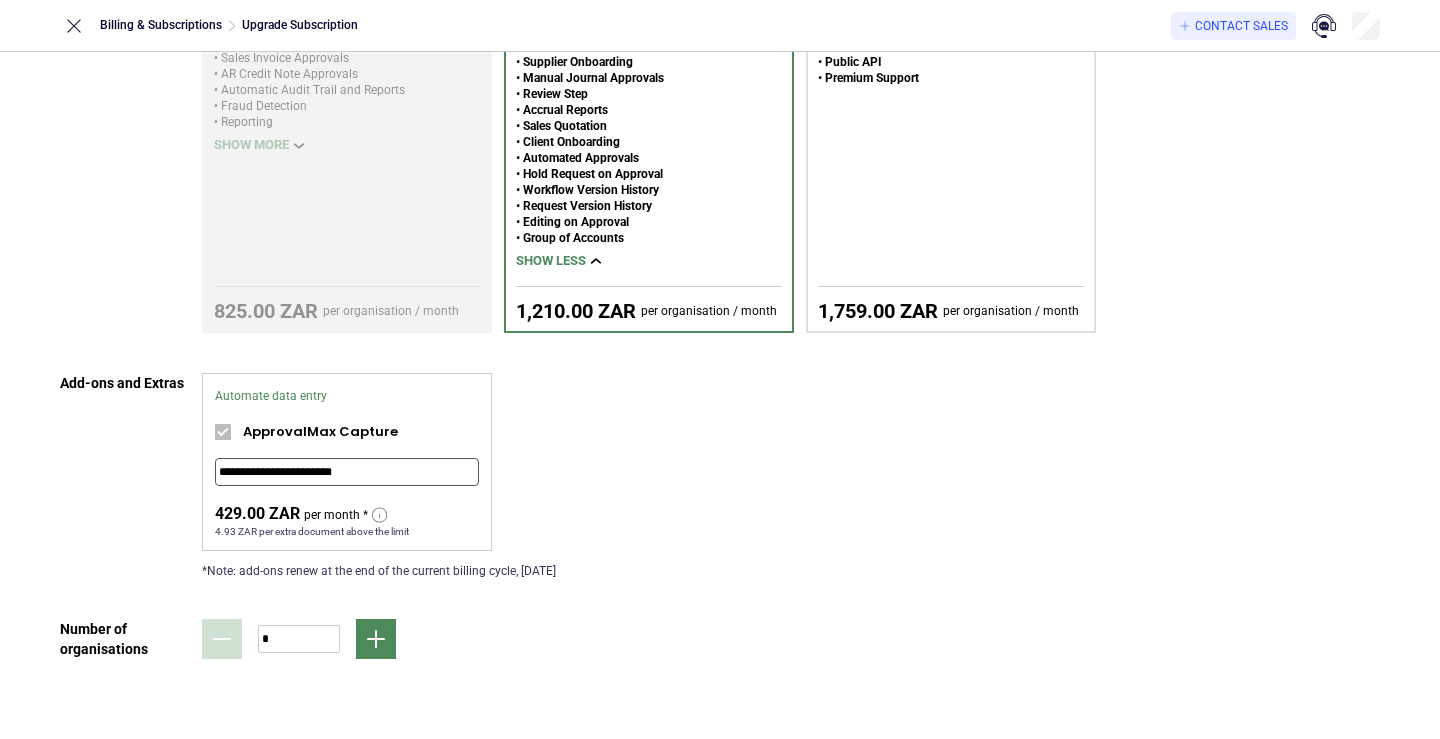click on "**********" at bounding box center [347, 472] 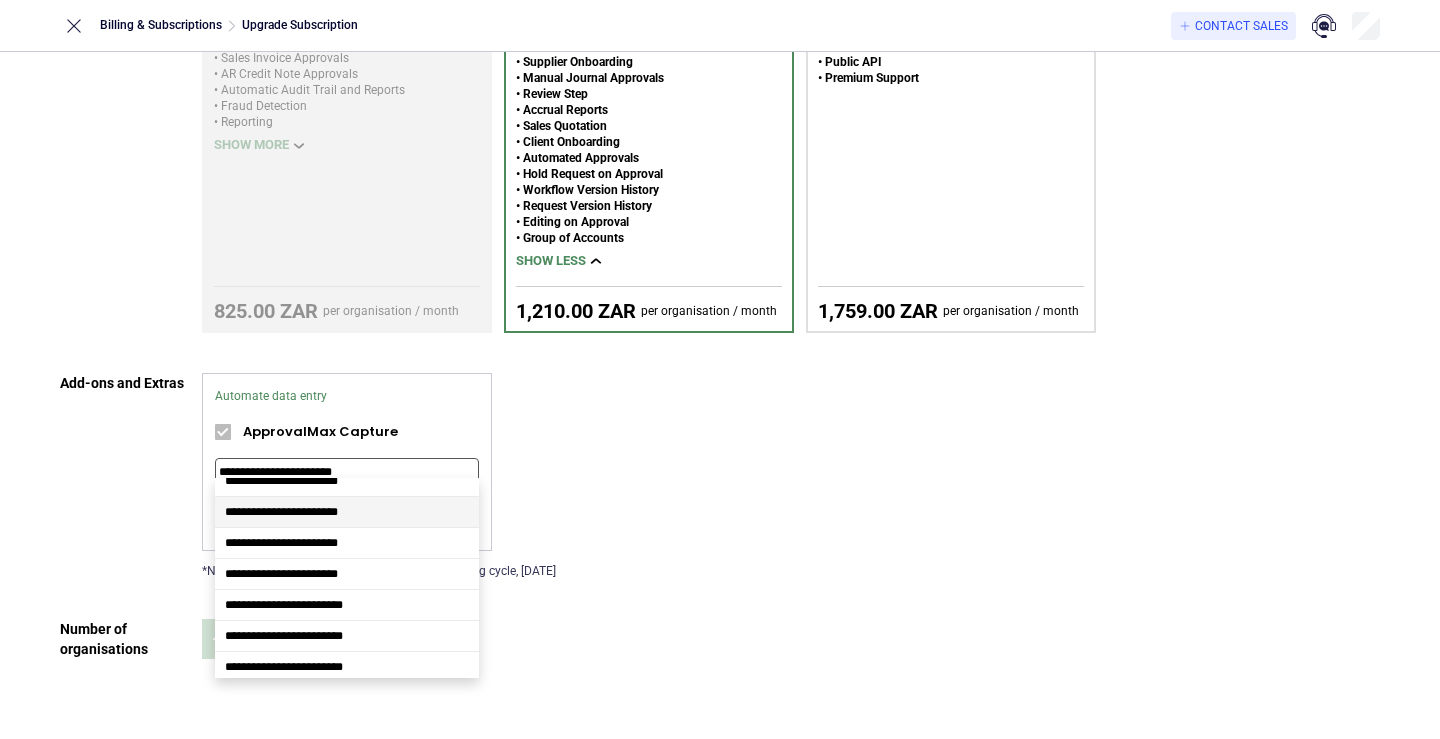 scroll, scrollTop: 47, scrollLeft: 0, axis: vertical 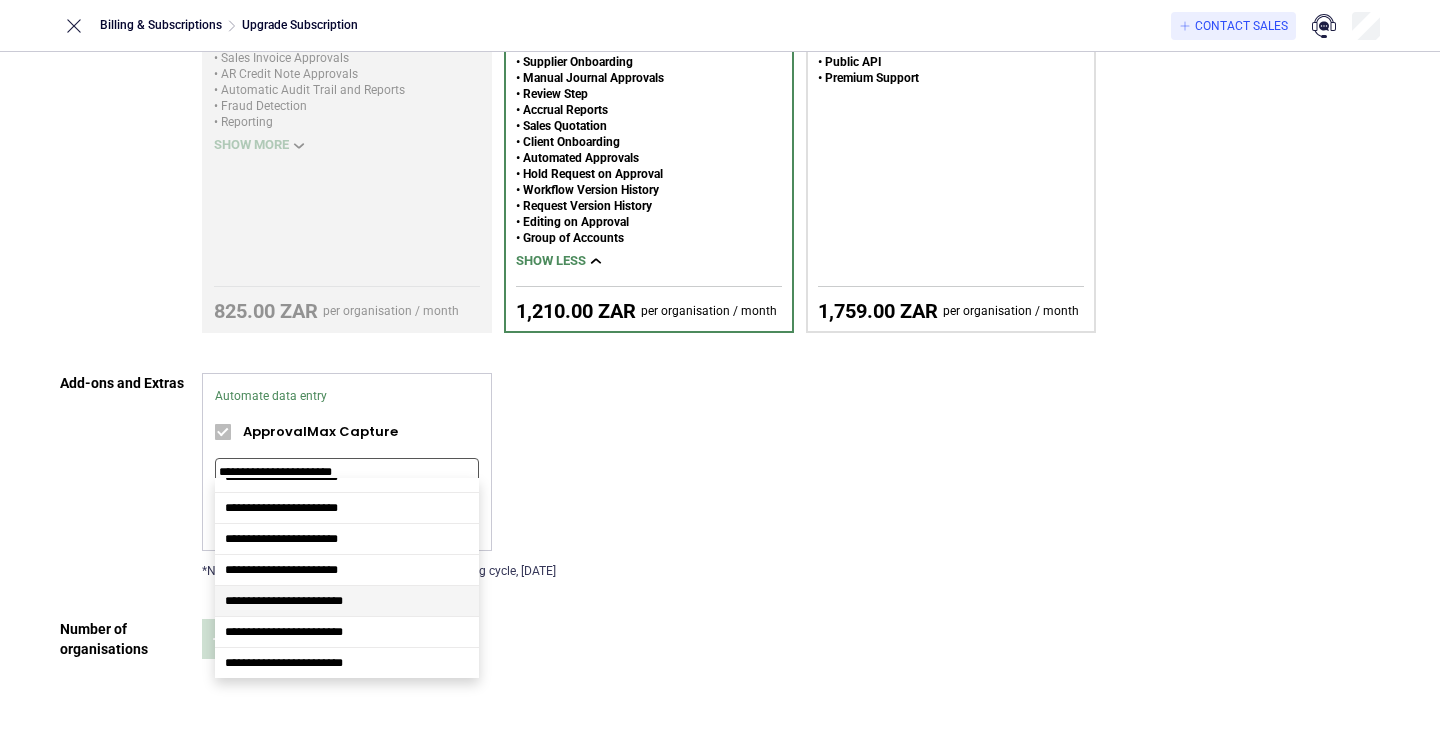 click on "**********" at bounding box center (284, 601) 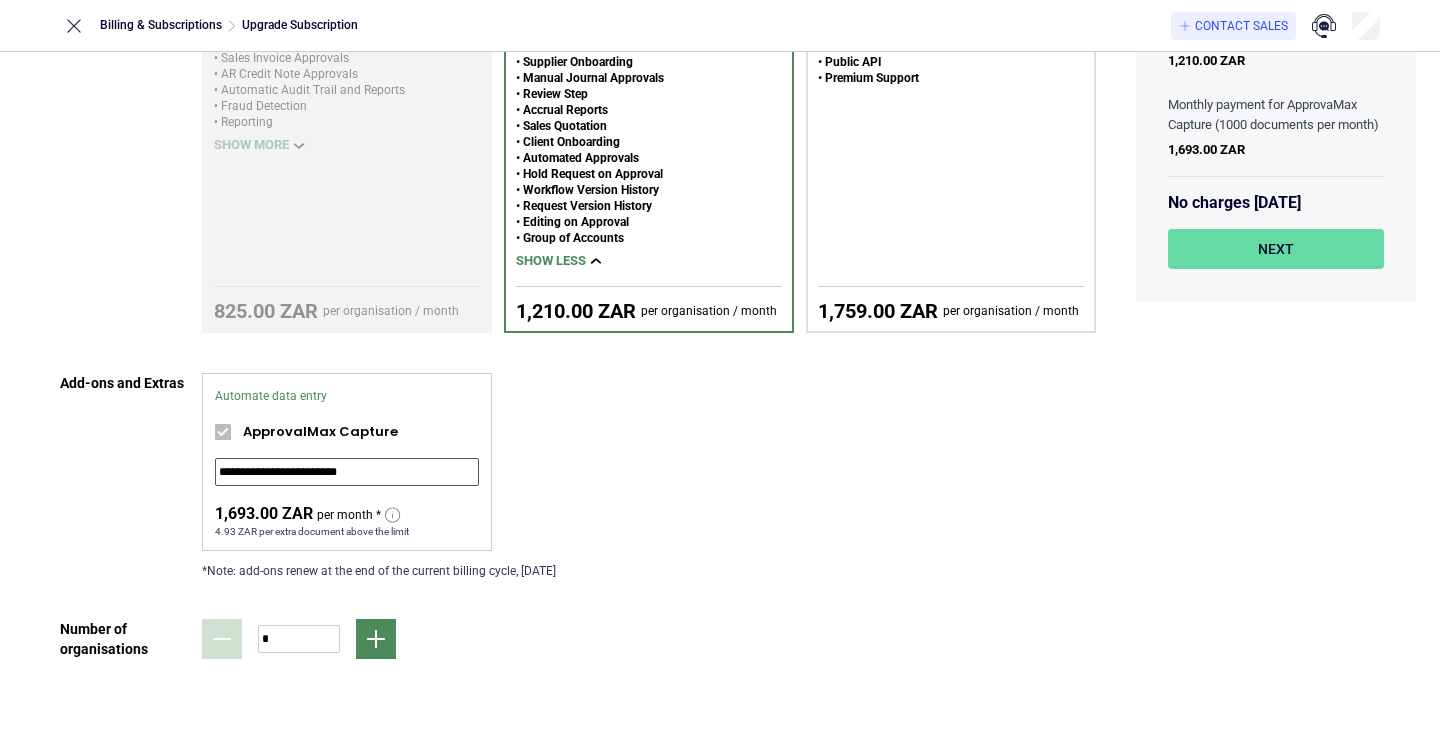 type on "**********" 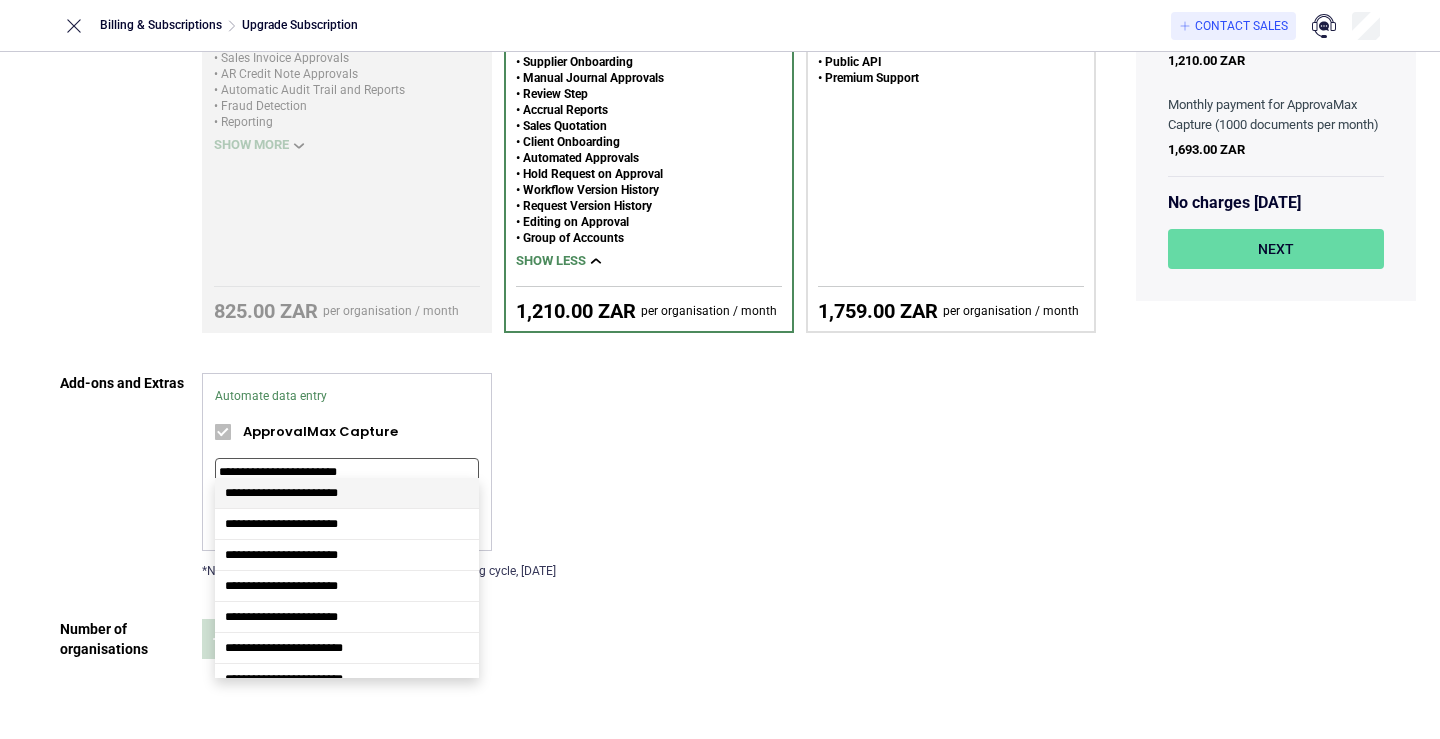 click on "**********" at bounding box center [281, 493] 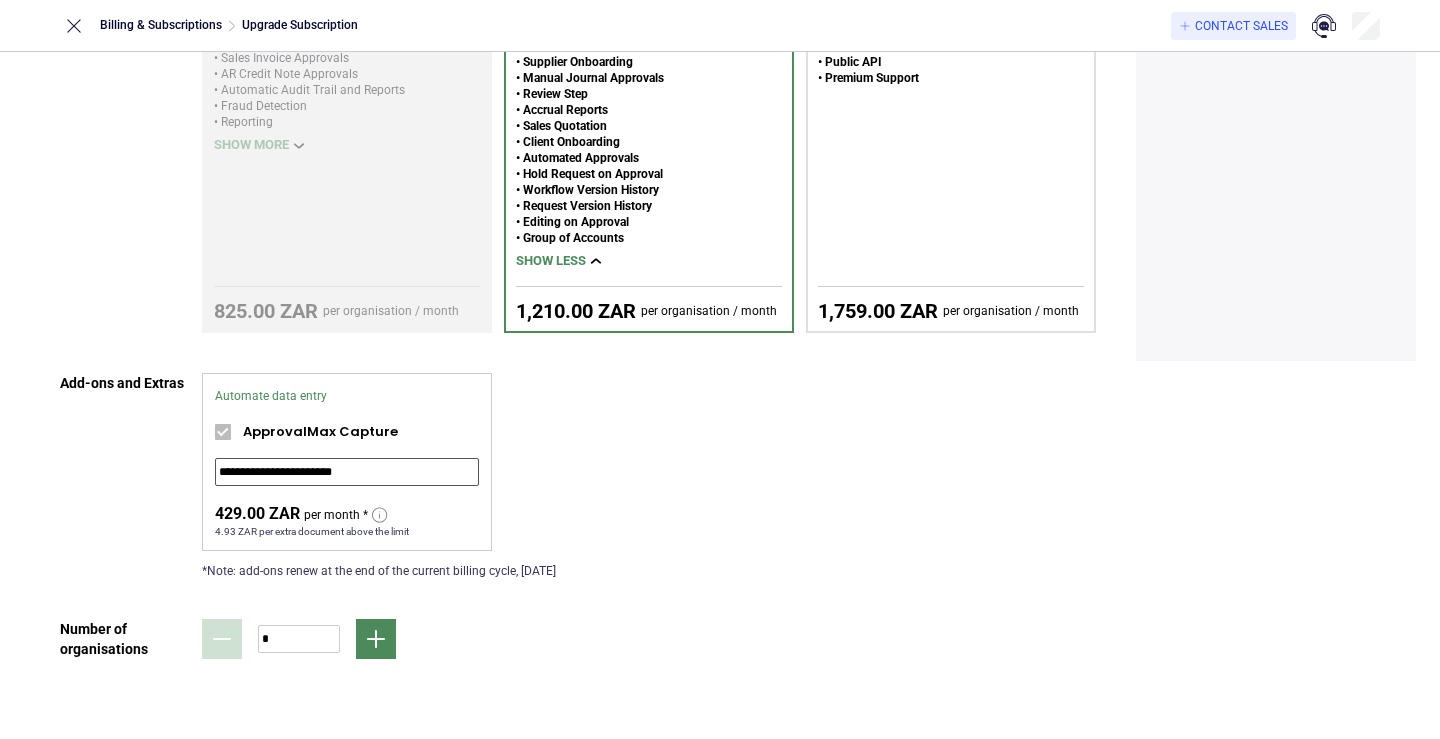 type on "**********" 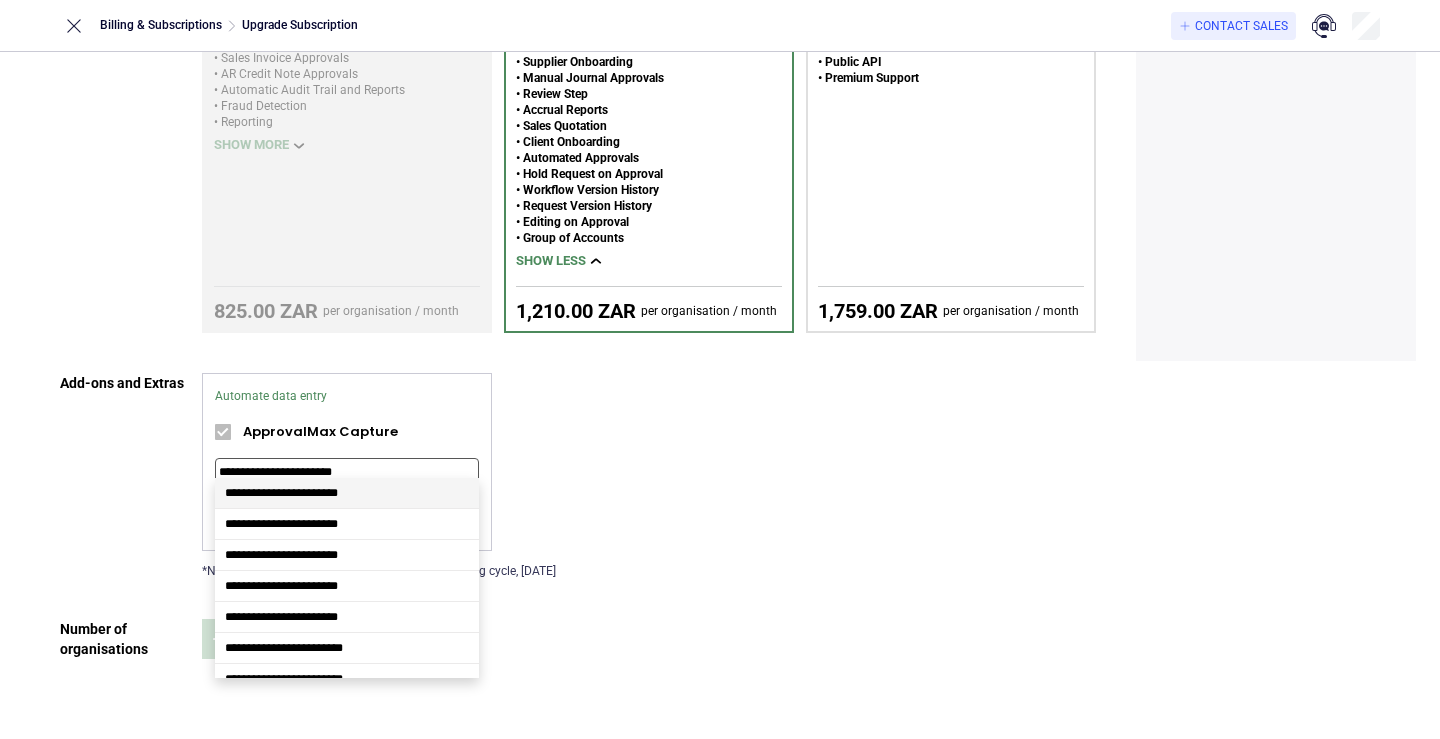 click on "**********" at bounding box center [347, 472] 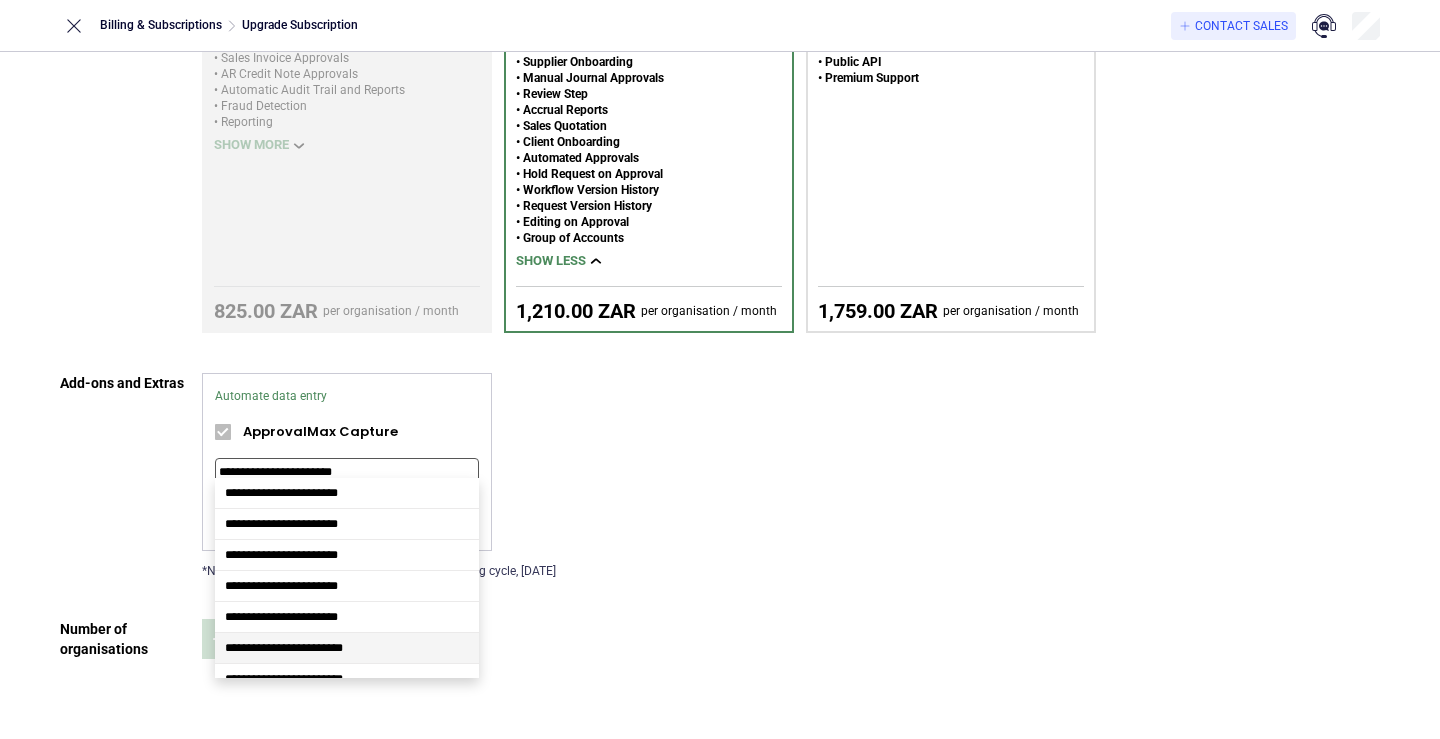 scroll, scrollTop: 100, scrollLeft: 0, axis: vertical 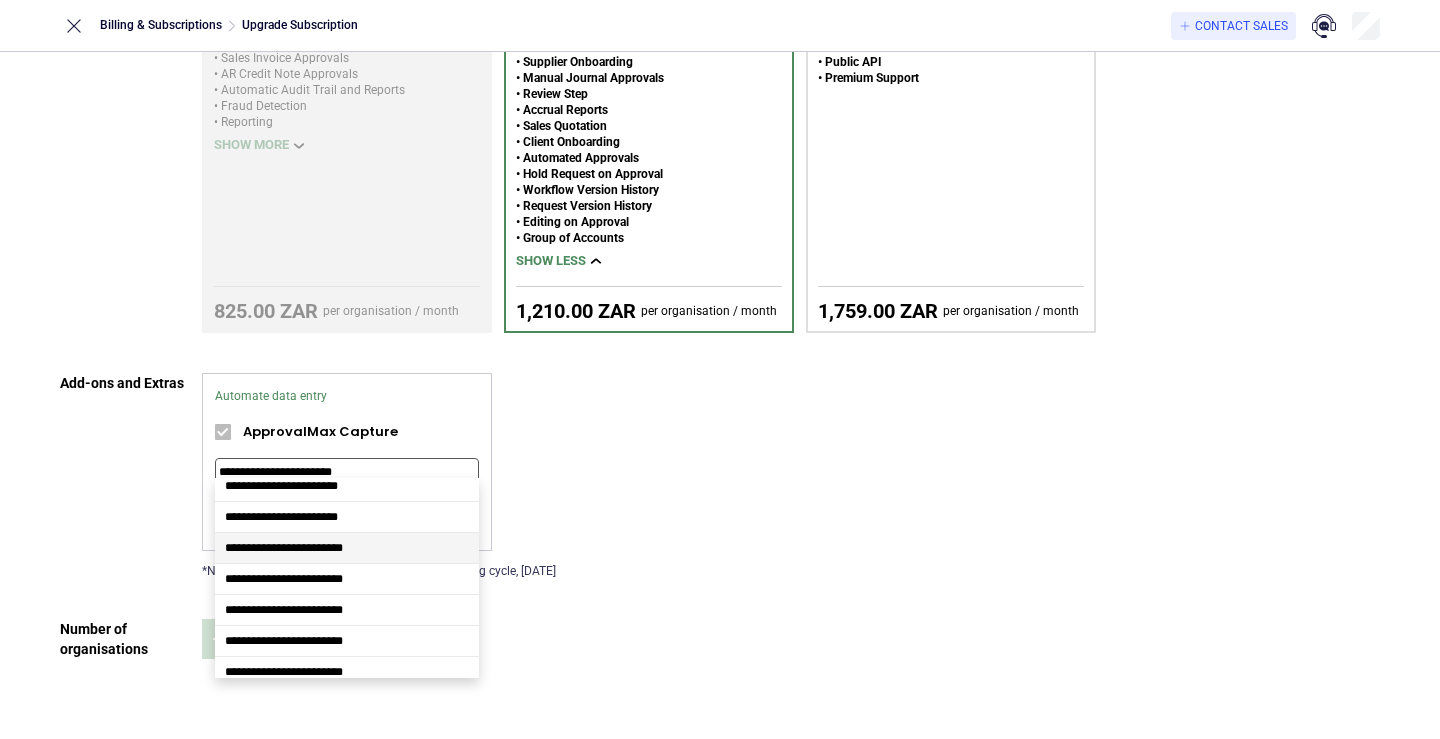 click on "**********" at bounding box center (284, 548) 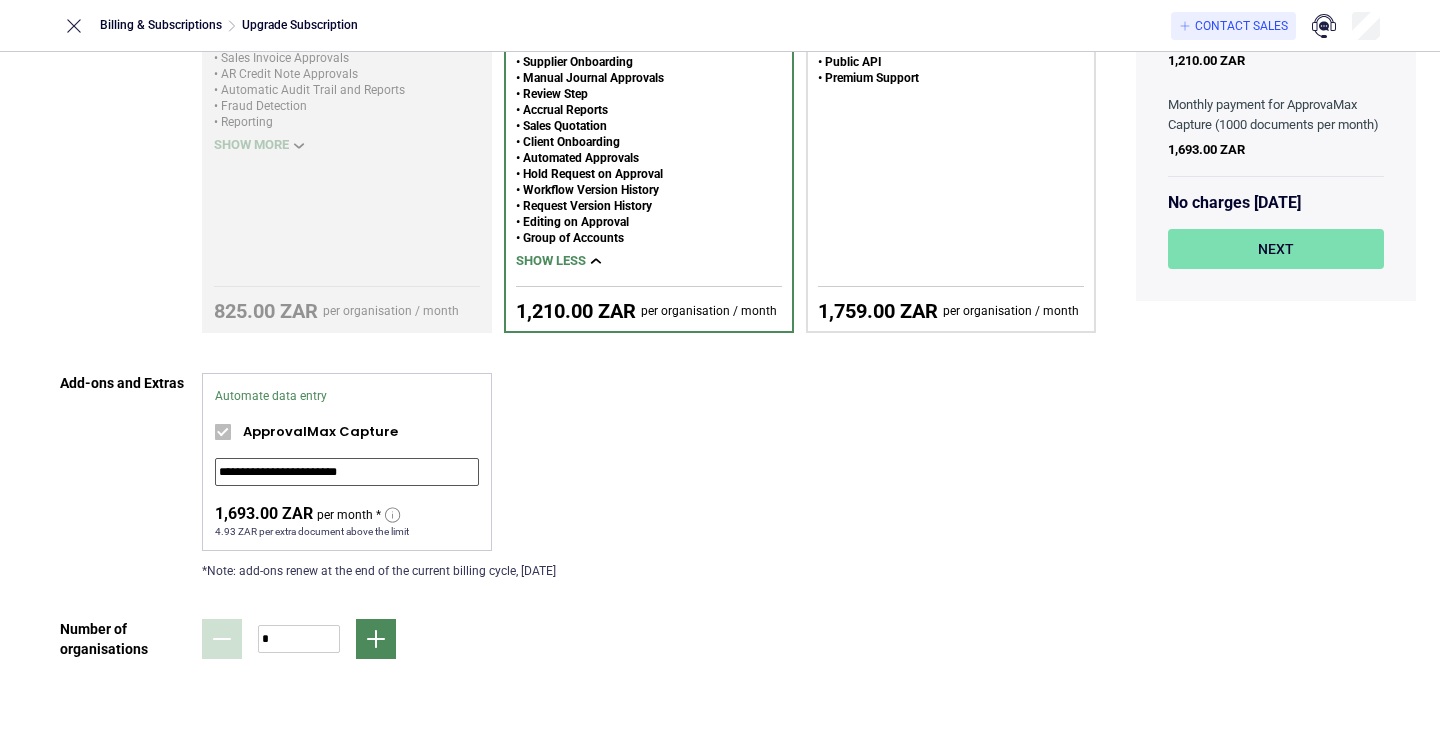 type on "**********" 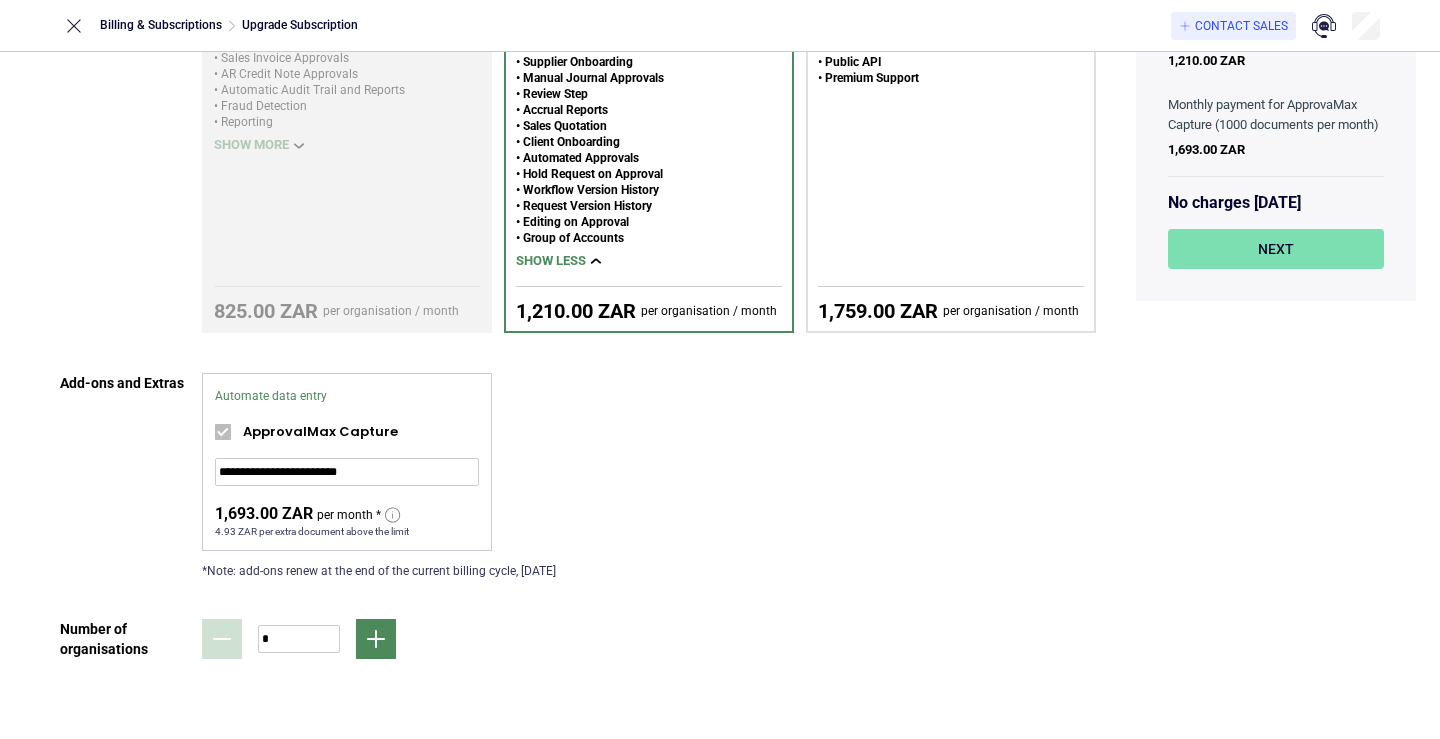 click on "Next" at bounding box center (1276, 249) 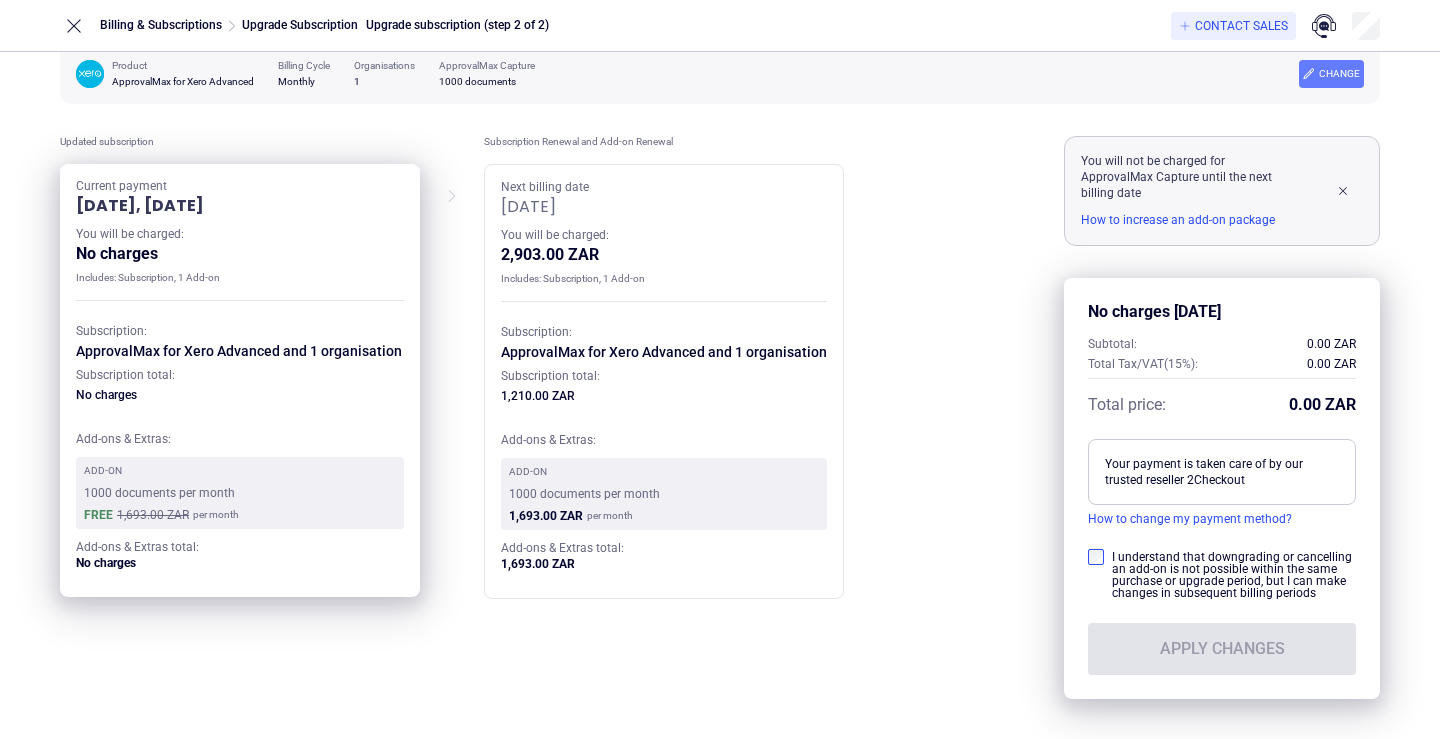 scroll, scrollTop: 24, scrollLeft: 0, axis: vertical 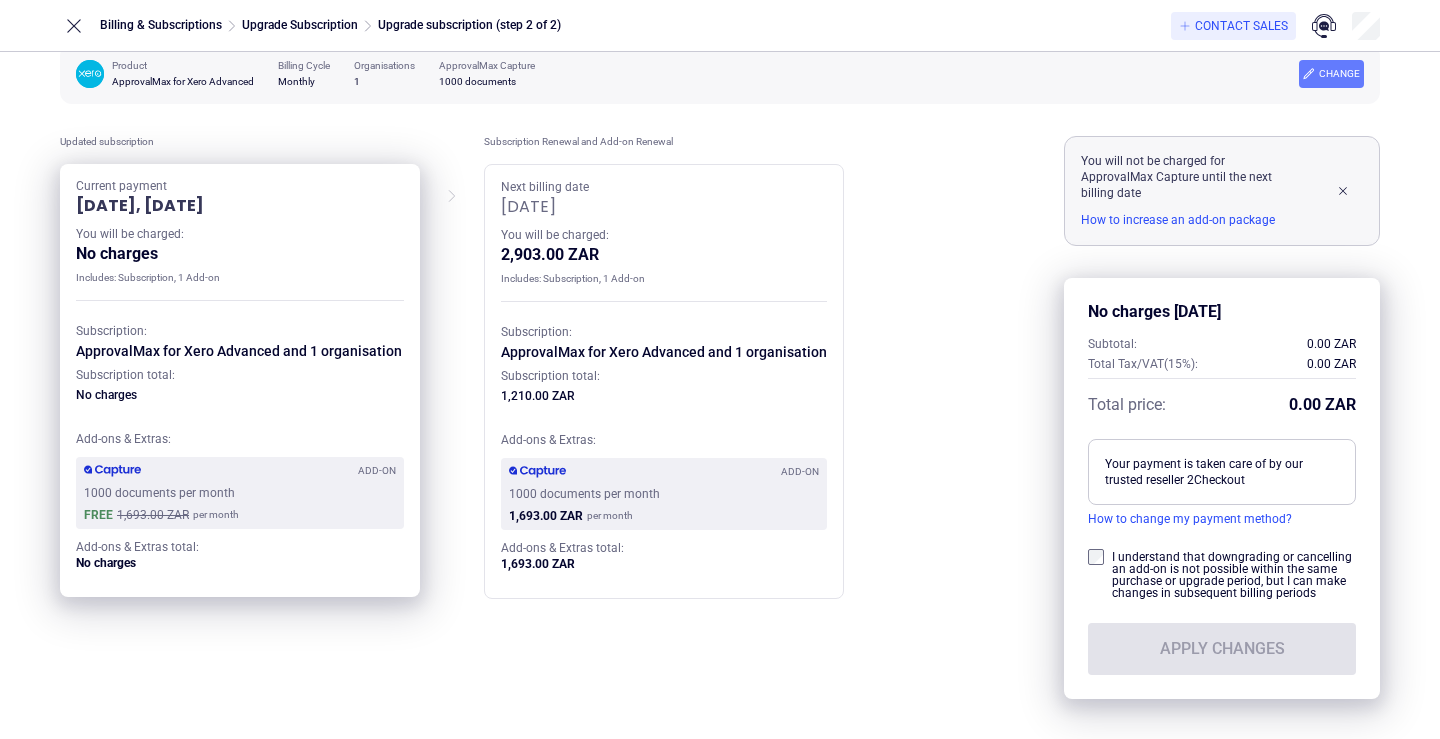 click on "Updated subscription Current payment Today, 2 Jul 2025 You will be charged: No charges Includes:   Subscription, 1 Add-on Subscription: ApprovalMax for Xero Advanced  and 1 organisation Subscription total: No charges Add-ons & Extras: Add-on 1000 documents per month free 1,693.00 ZAR per month Add-ons & Extras total: No charges Subscription Renewal and Add-on Renewal Next billing date 20 Jul 2025 You will be charged: 2,903.00 ZAR Includes:   Subscription, 1 Add-on Subscription: ApprovalMax for Xero Advanced  and 1 organisation Subscription total: 1,210.00 ZAR Add-ons & Extras: Add-on 1000 documents per month 1,693.00 ZAR per month Add-ons & Extras total: 1,693.00 ZAR You will not be charged for ApprovalMax Capture until the next billing date How to increase an add-on package No charges today Subtotal: 0.00 ZAR Total Tax/VAT(15%): 0.00 ZAR Total price: 0.00 ZAR Your payment is taken care of by our trusted reseller 2Checkout How to change my payment method? Apply changes" at bounding box center [720, 417] 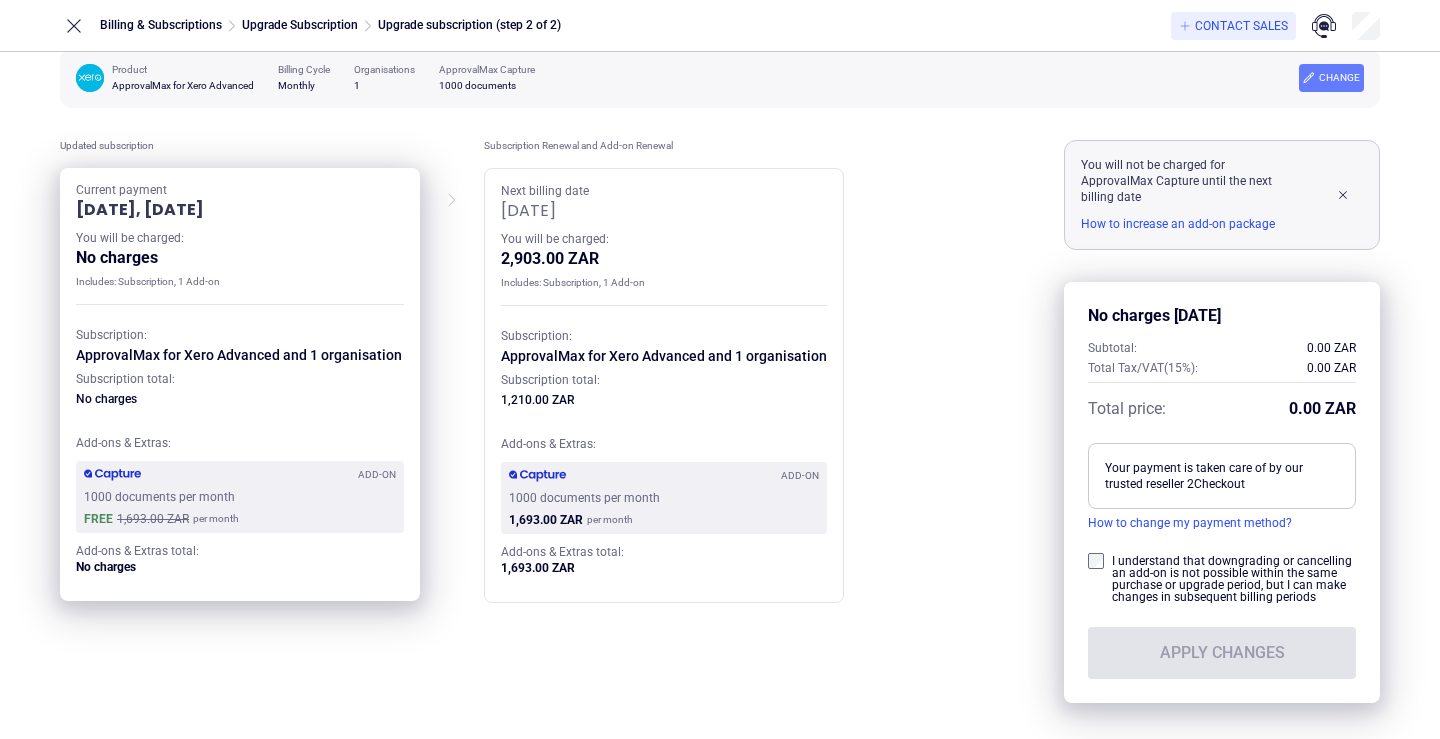 scroll, scrollTop: 24, scrollLeft: 0, axis: vertical 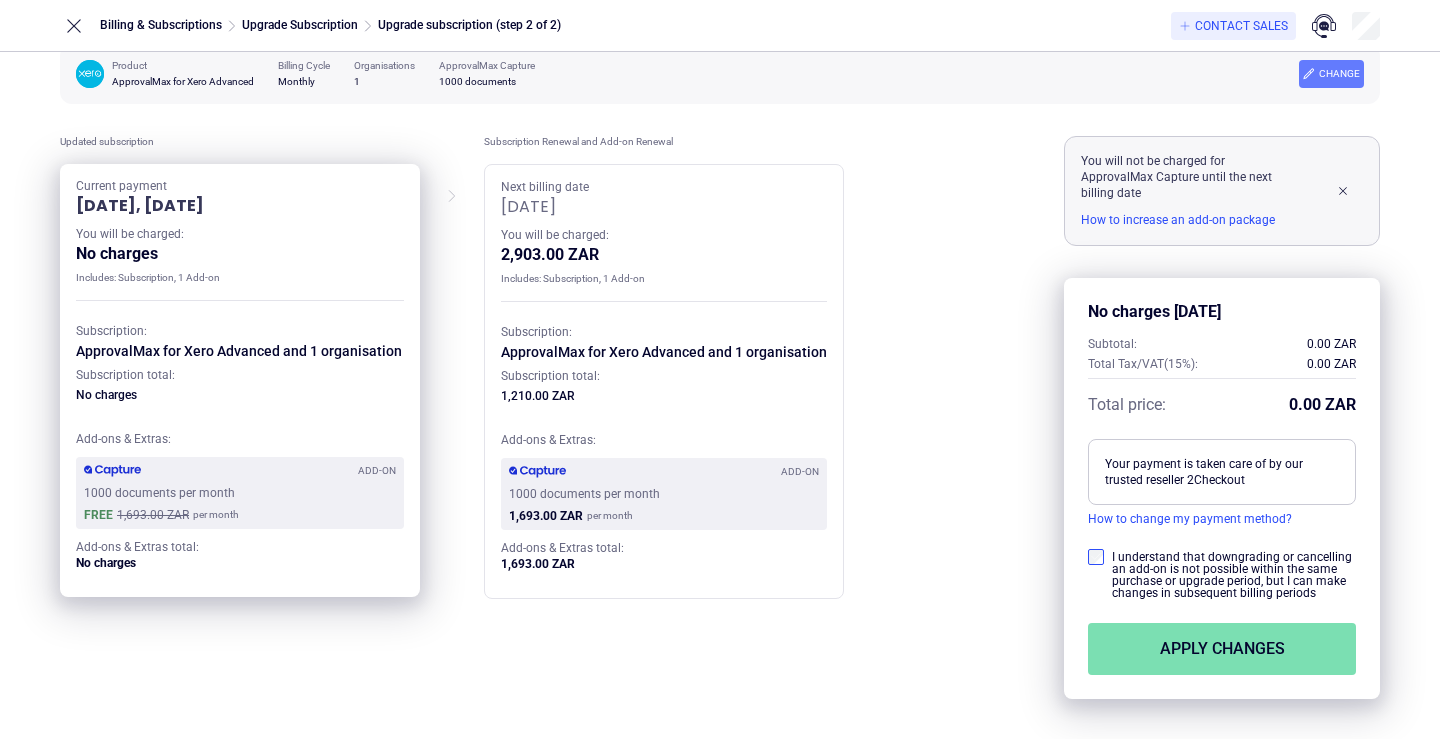 click on "Apply changes" at bounding box center [1222, 649] 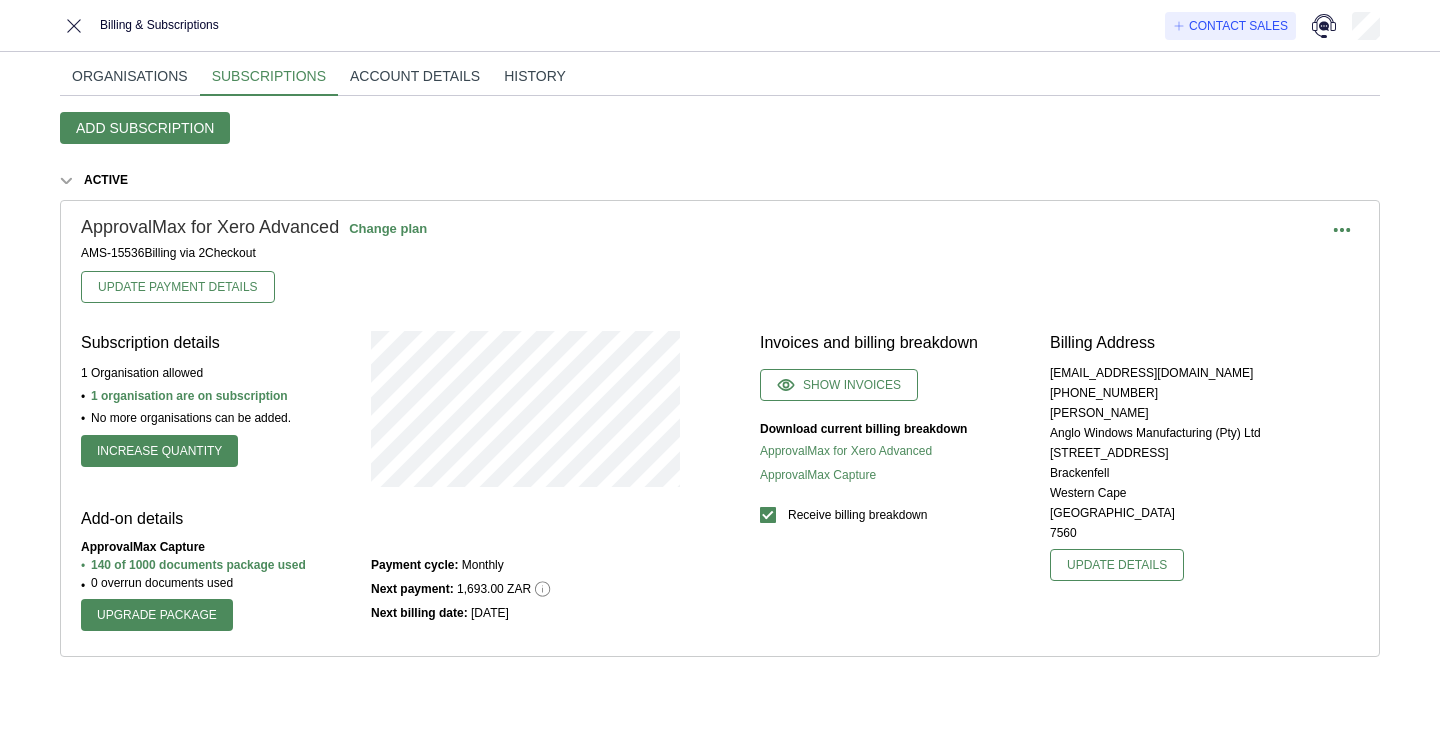 scroll, scrollTop: 0, scrollLeft: 0, axis: both 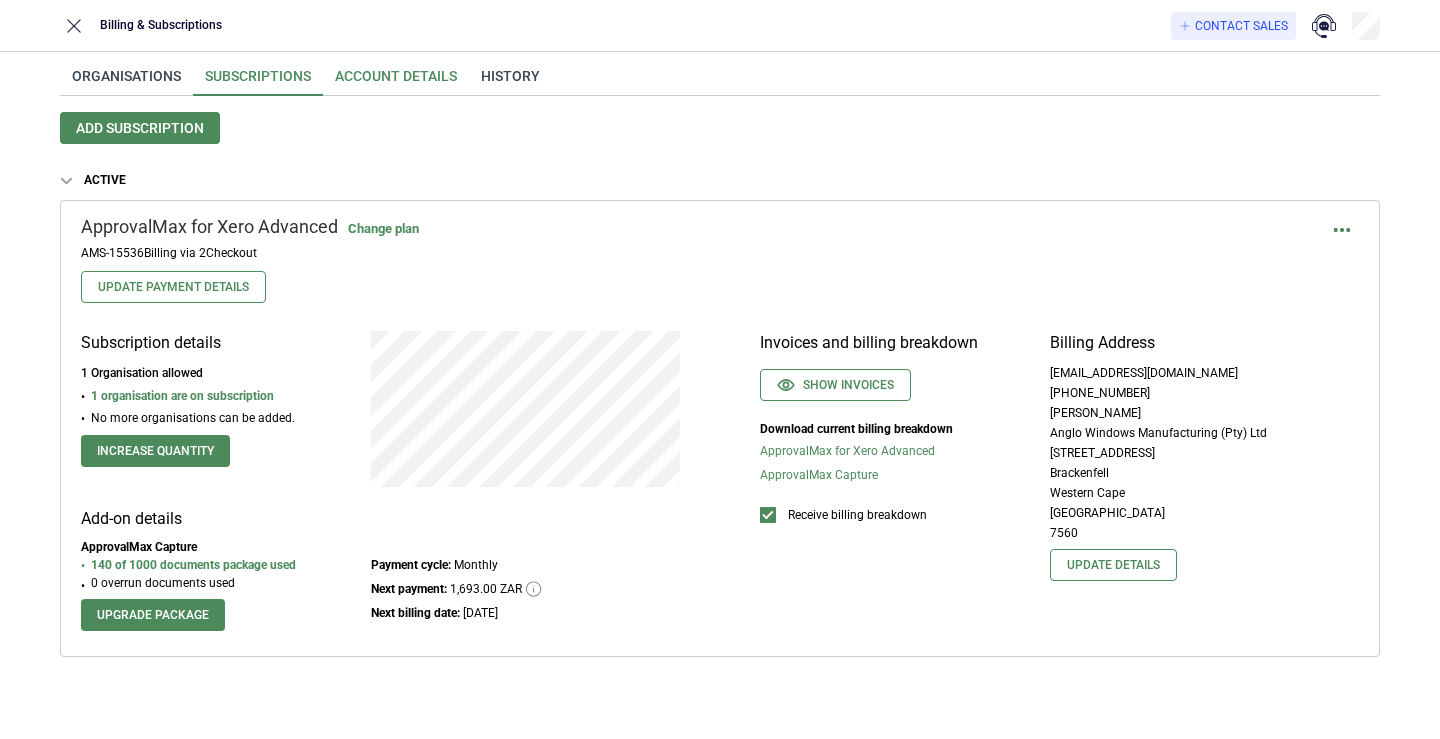 click on "Account details" at bounding box center [396, 82] 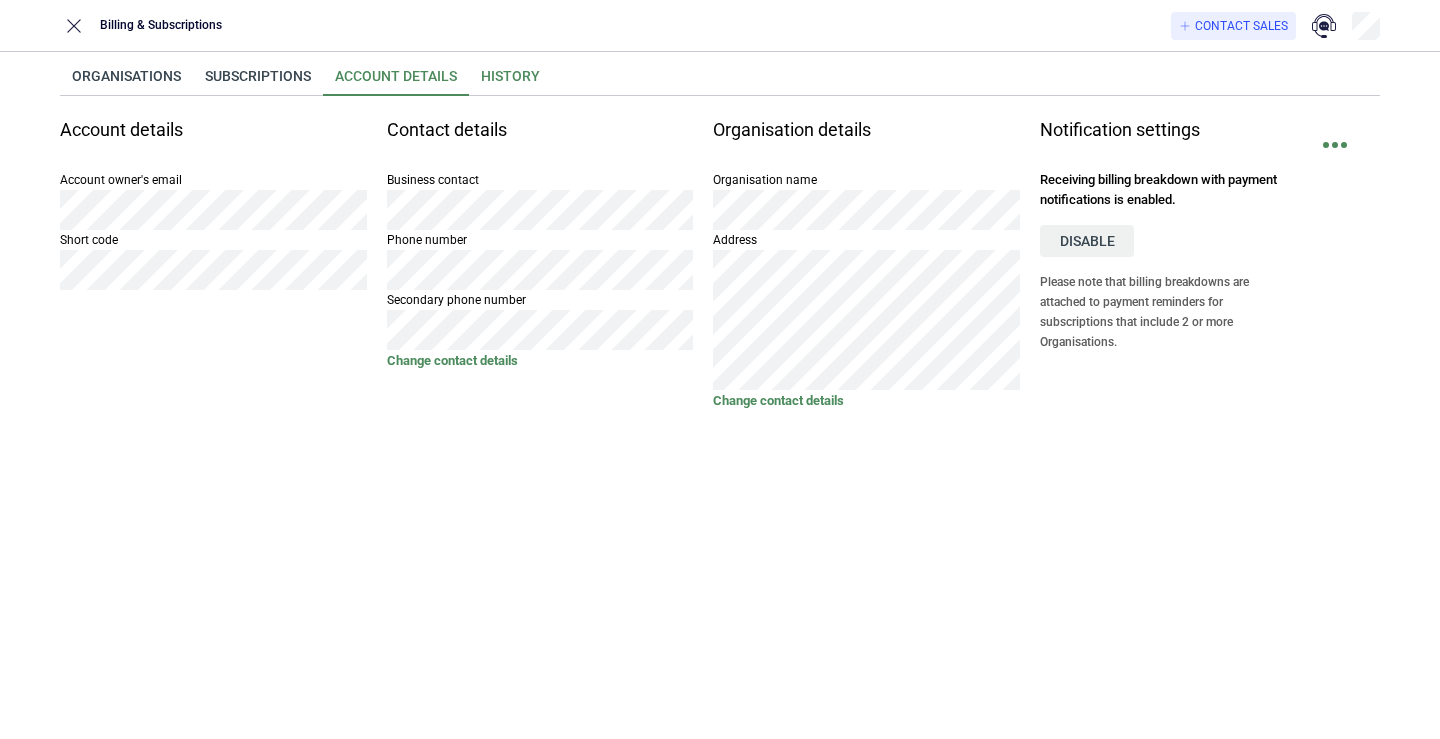 click on "History" at bounding box center (510, 82) 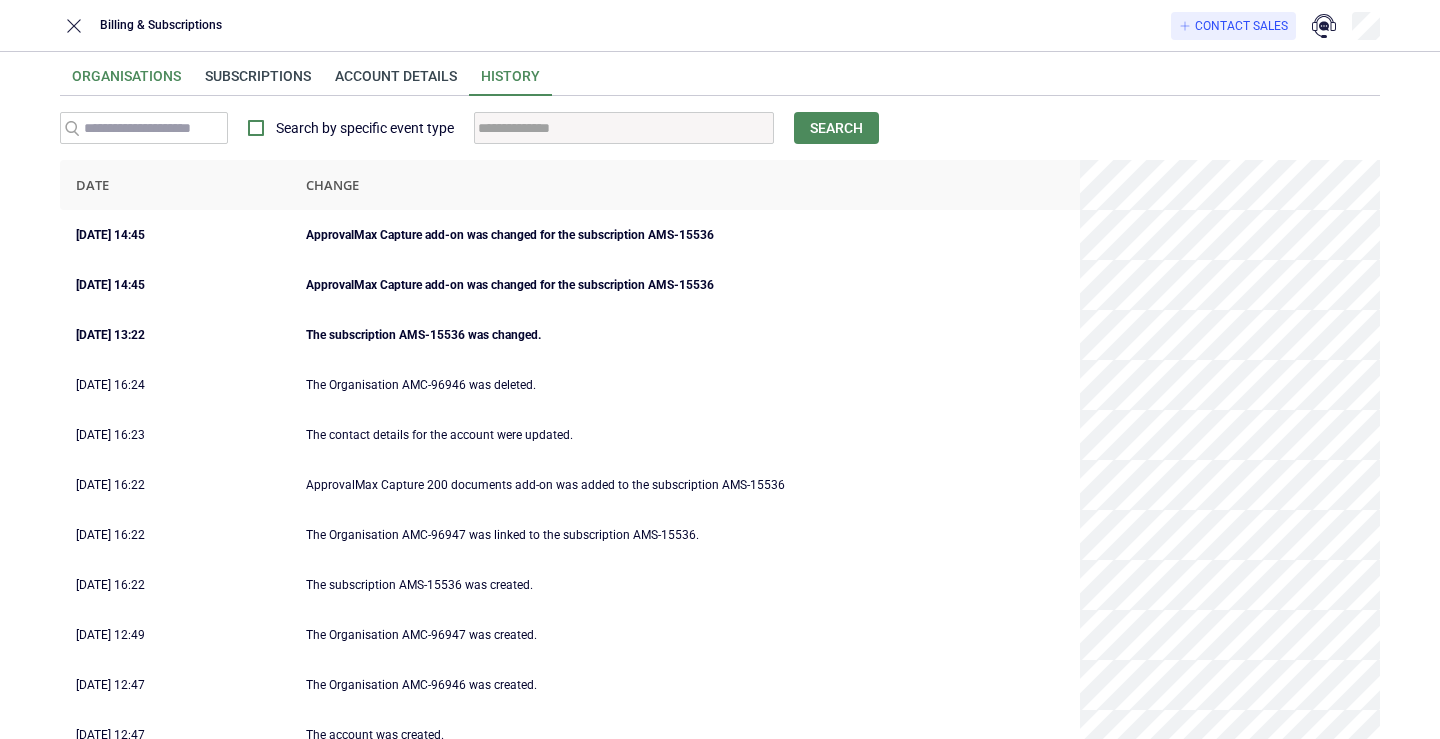 click on "Organisations" at bounding box center (126, 82) 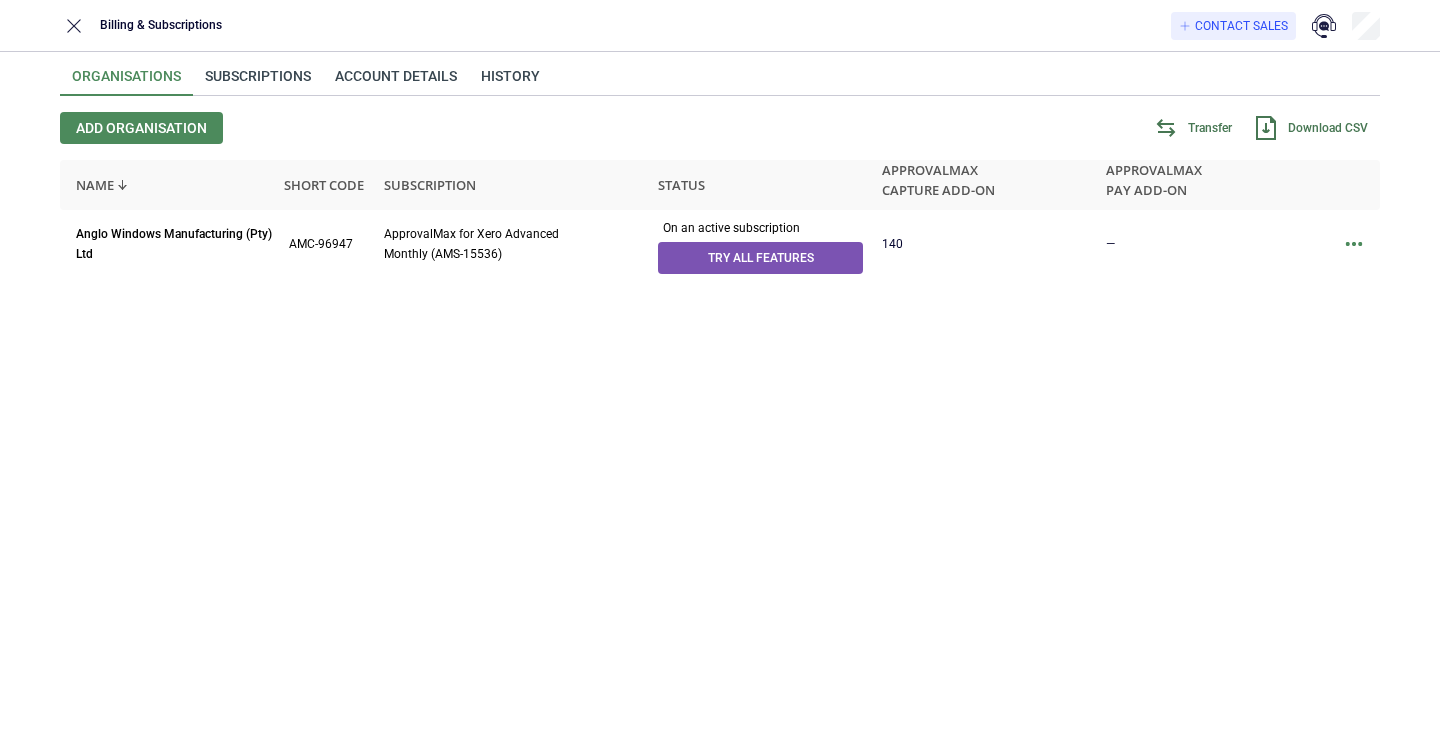 click on "Anglo Windows Manufacturing (Pty) Ltd AMC-96947 ApprovalMax for Xero Advanced Monthly (AMS-15536) On an active subscription Try all features 140 —" at bounding box center [720, 454] 